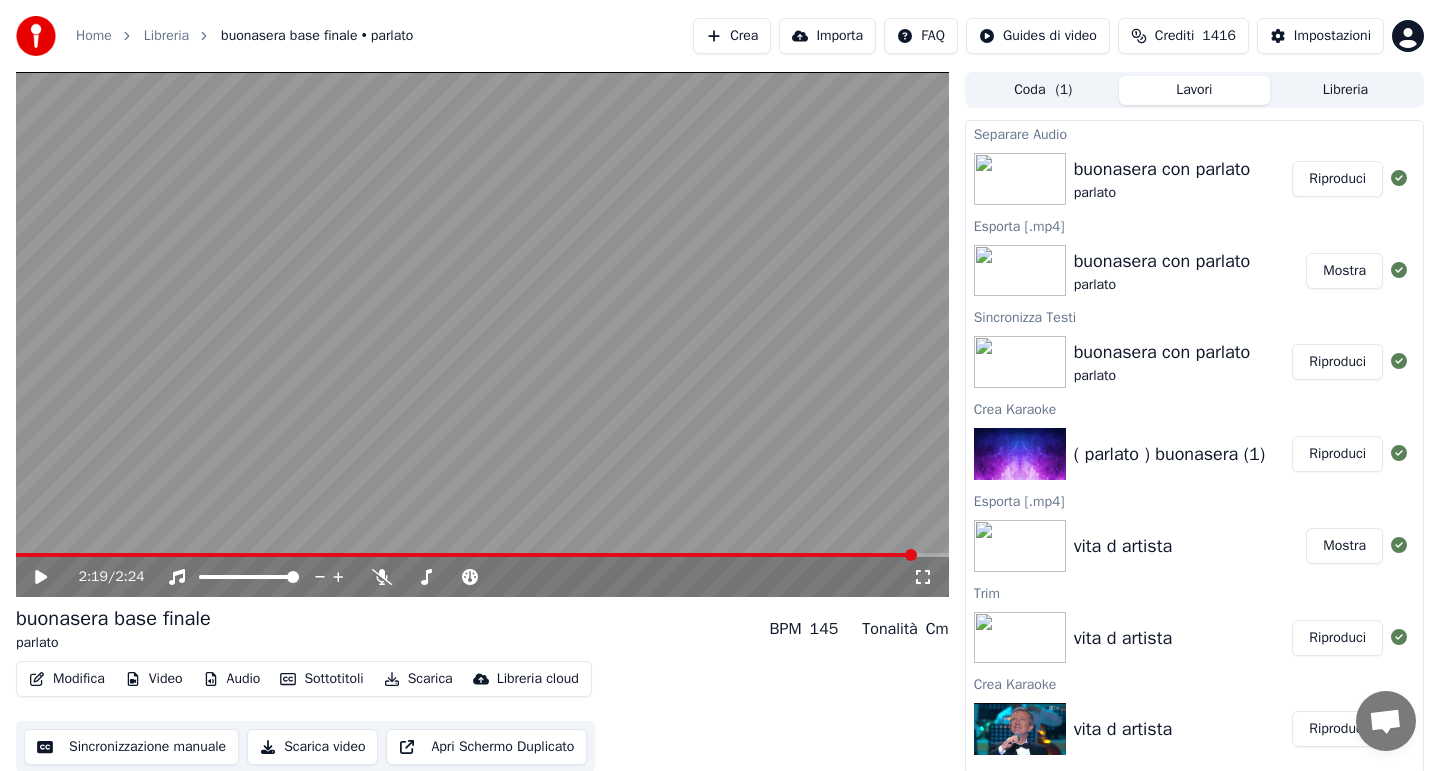 scroll, scrollTop: 0, scrollLeft: 0, axis: both 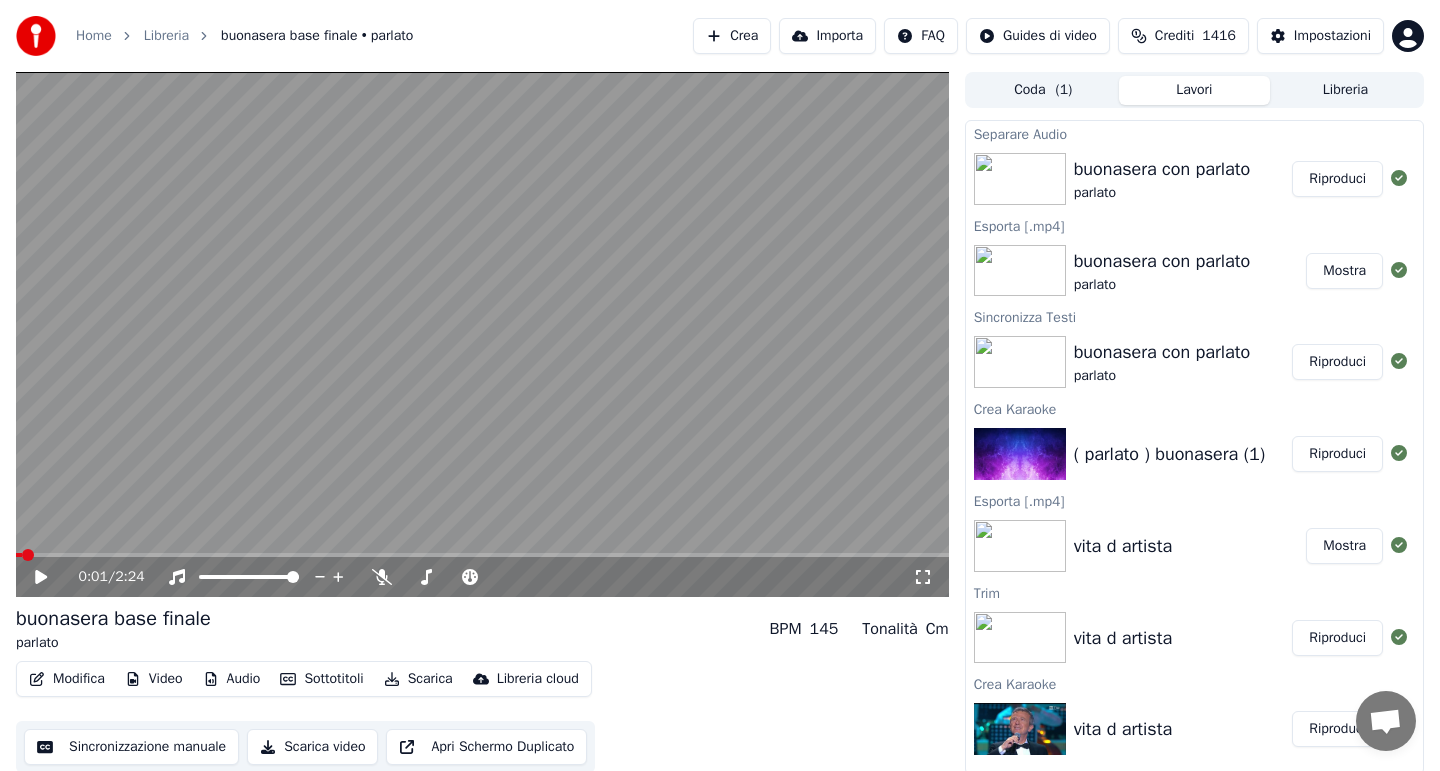 click at bounding box center [19, 555] 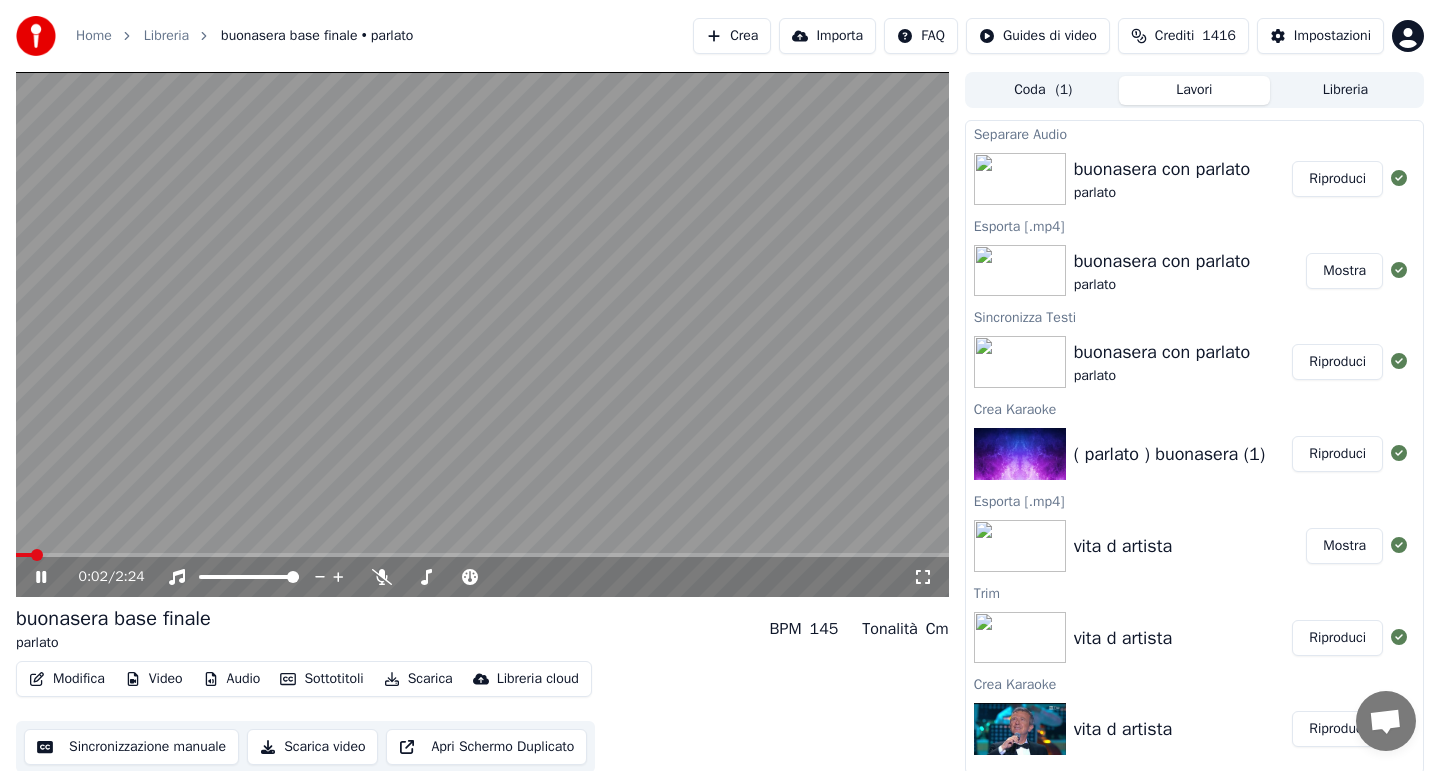 click at bounding box center [482, 555] 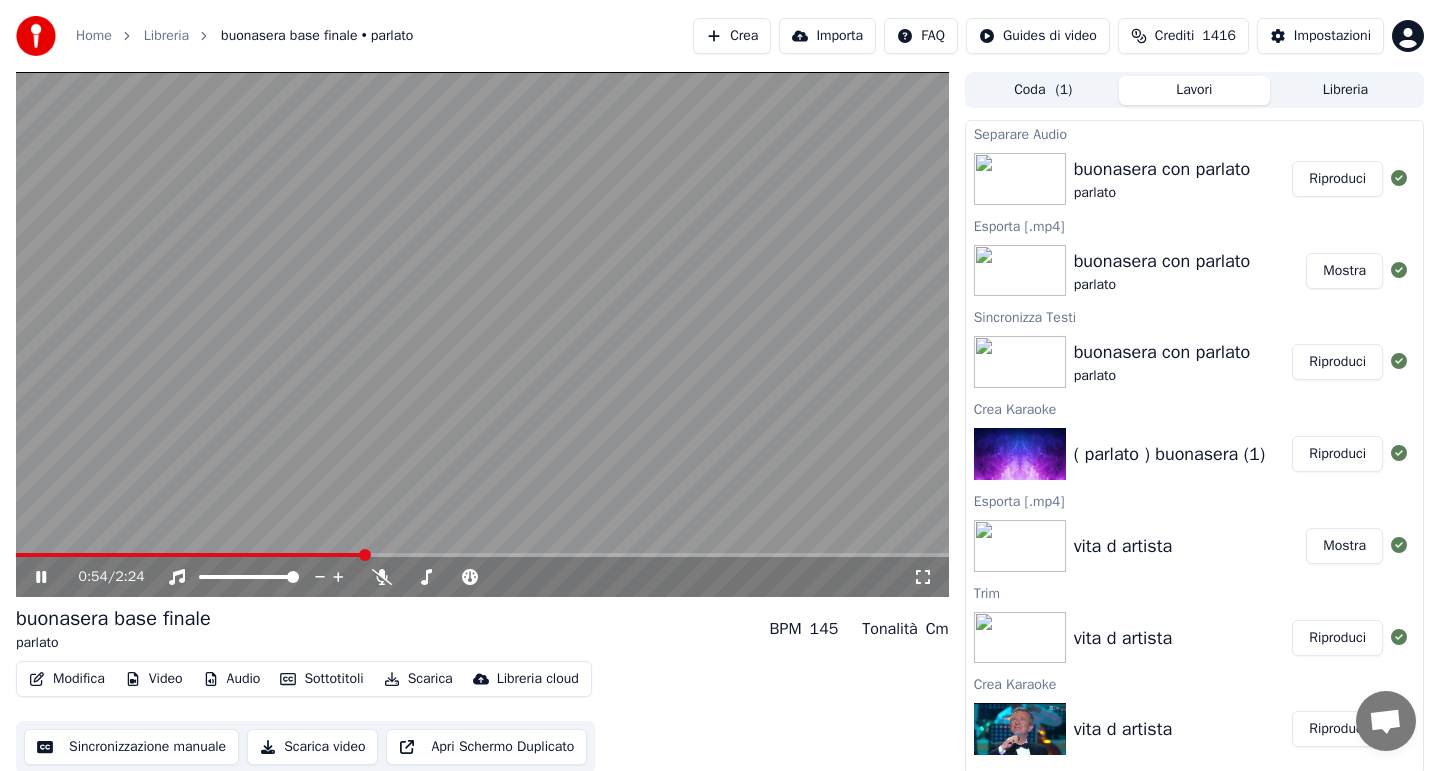 click at bounding box center [482, 555] 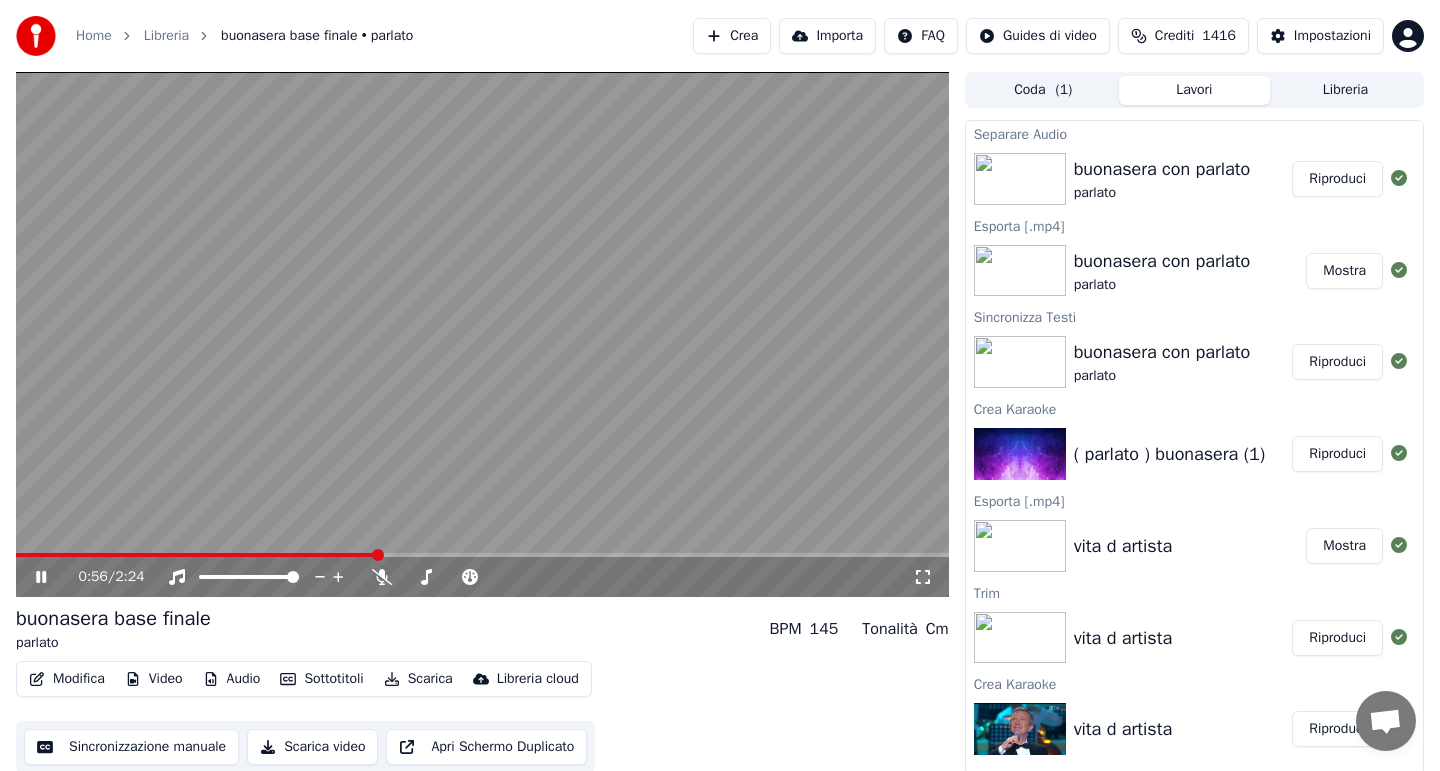 click at bounding box center [482, 555] 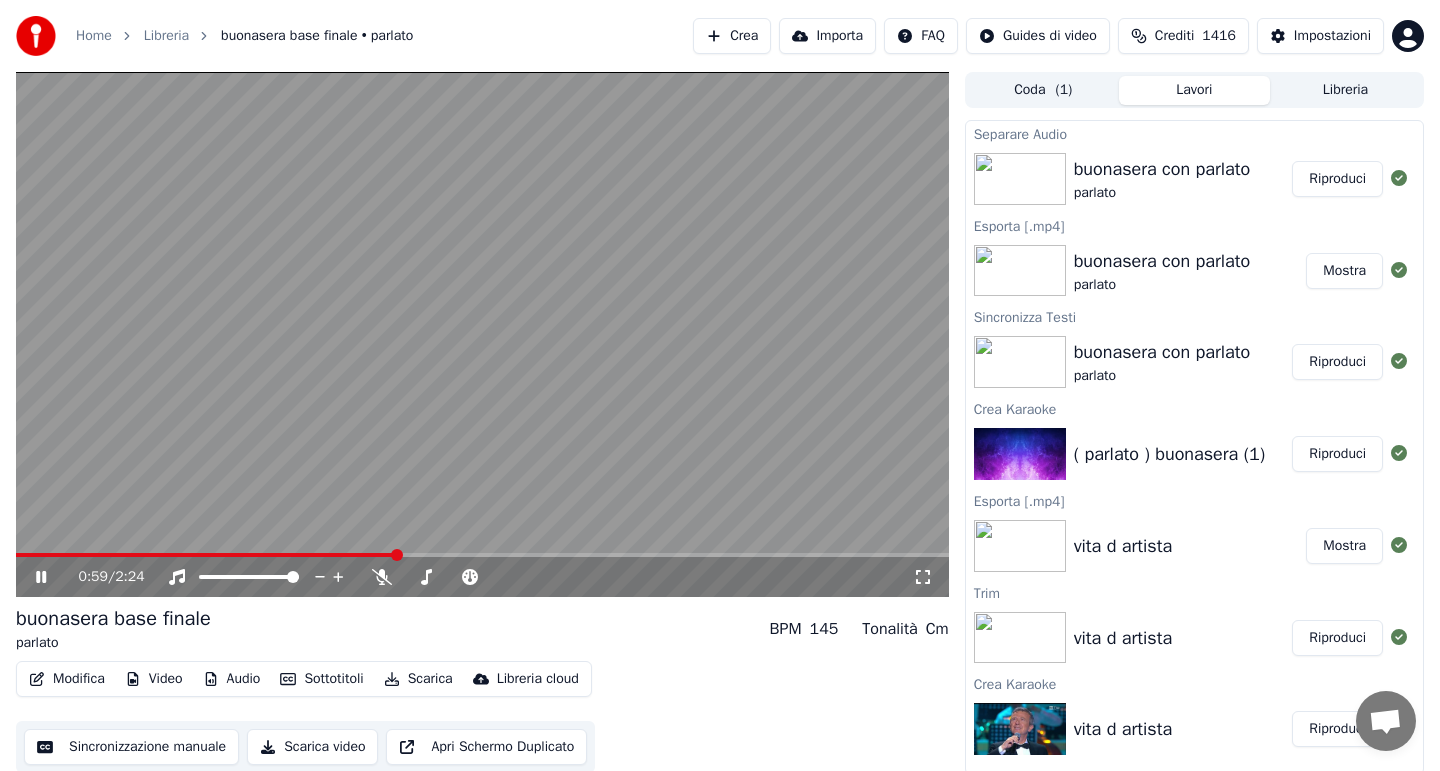 click at bounding box center (482, 555) 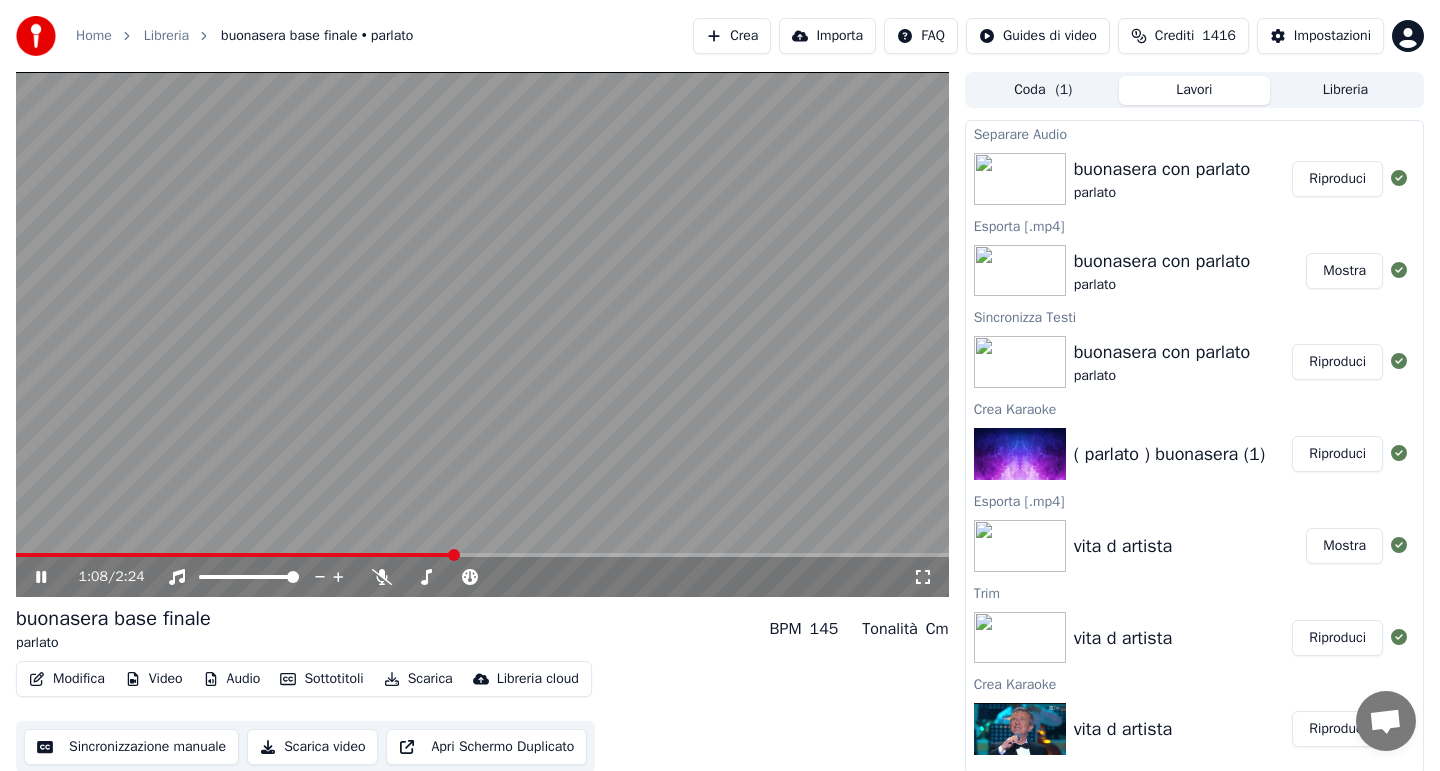 click at bounding box center [482, 555] 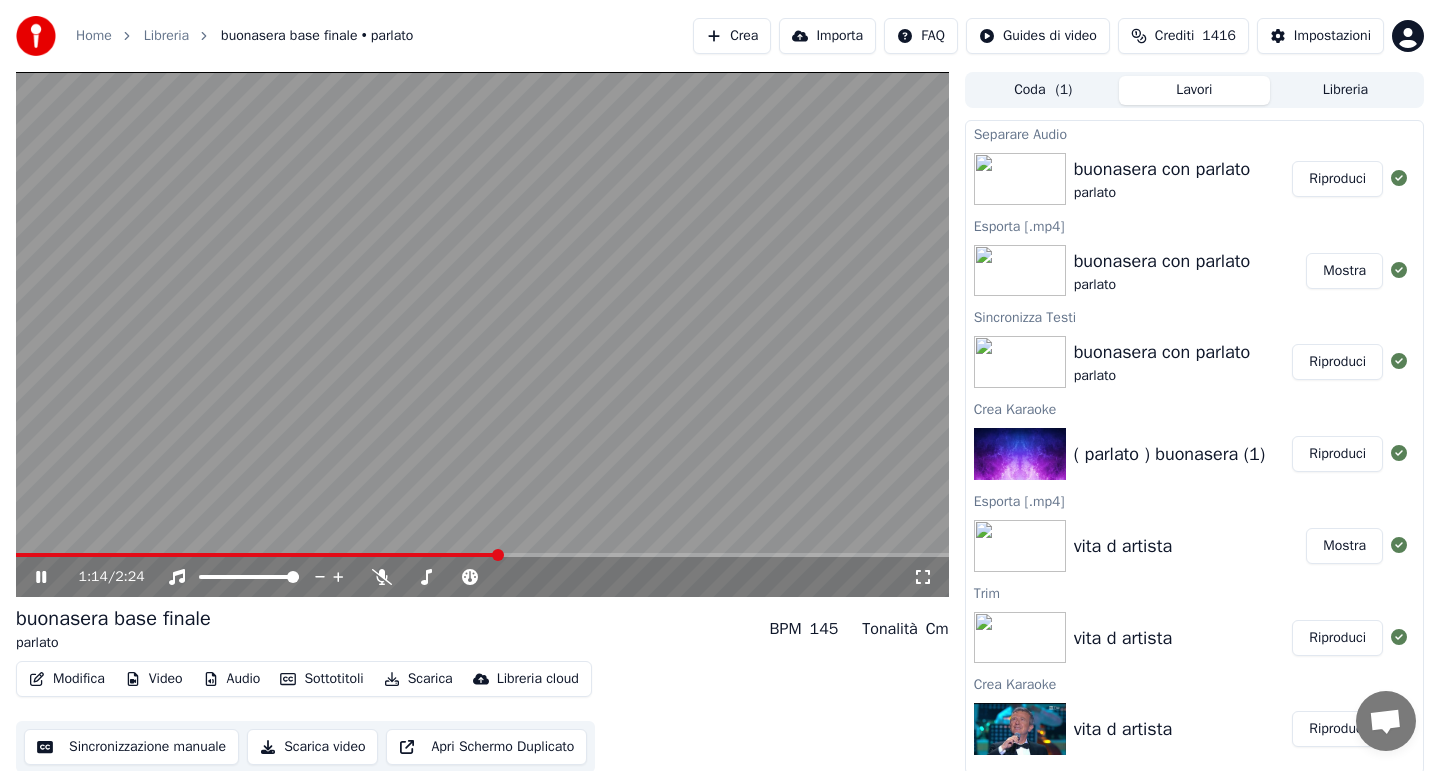 click on "Modifica" at bounding box center [67, 679] 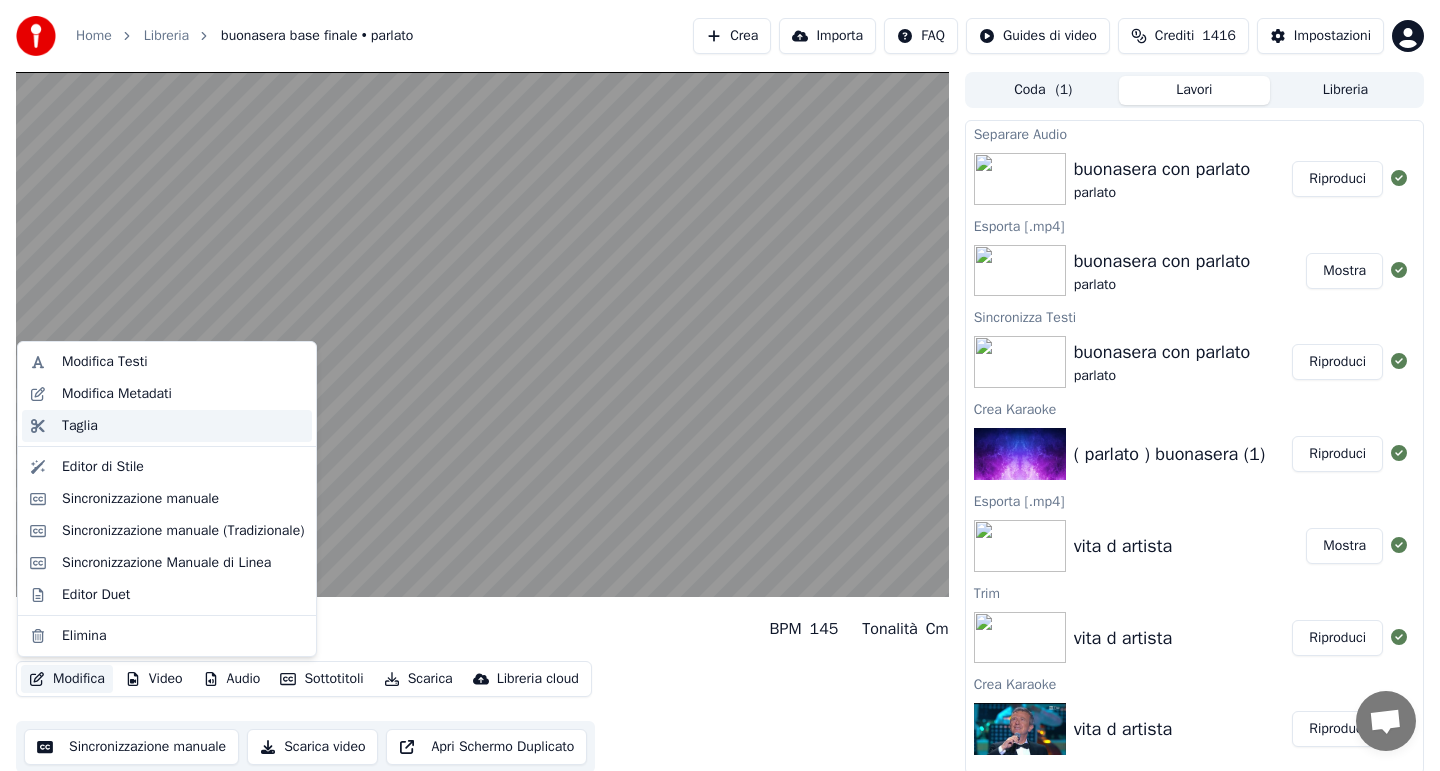 click on "Taglia" at bounding box center (183, 426) 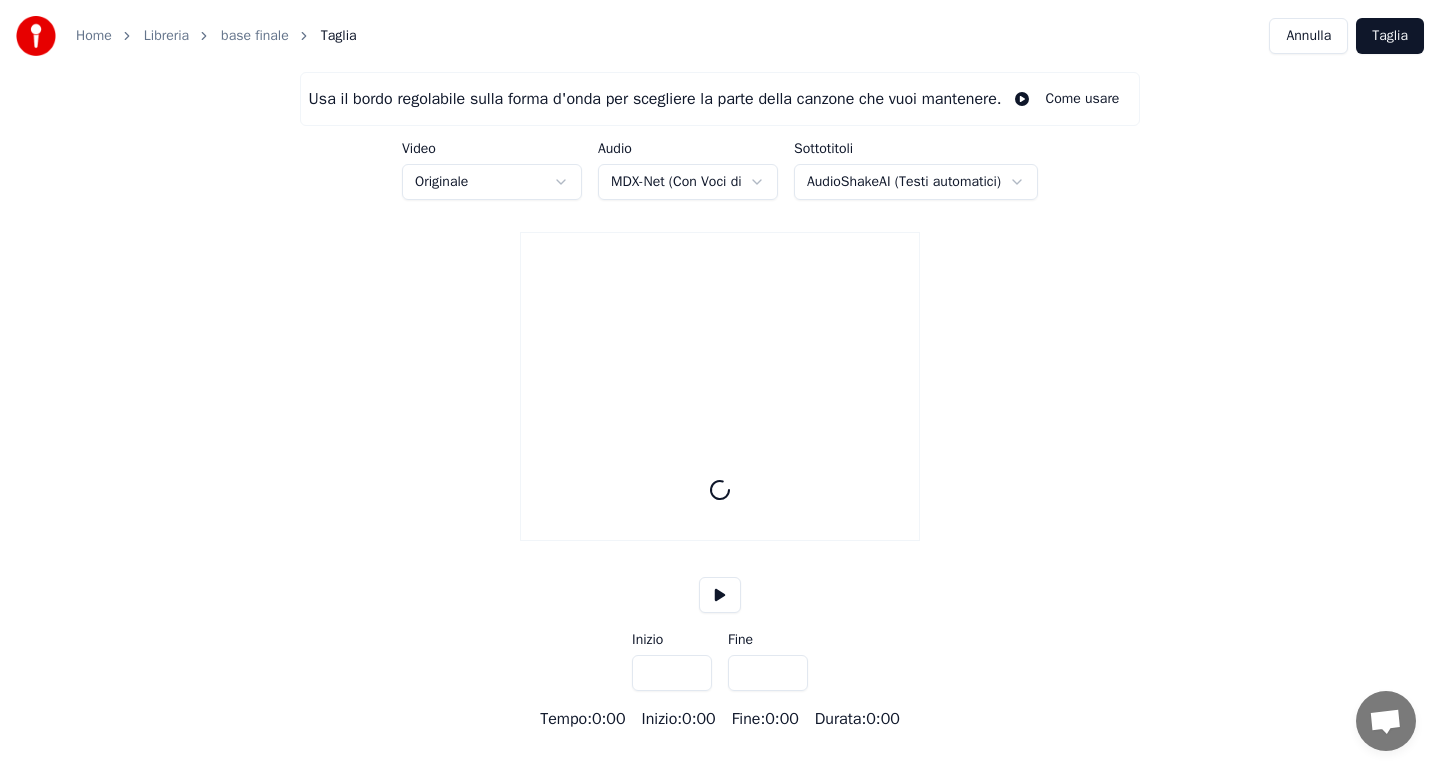 type on "*****" 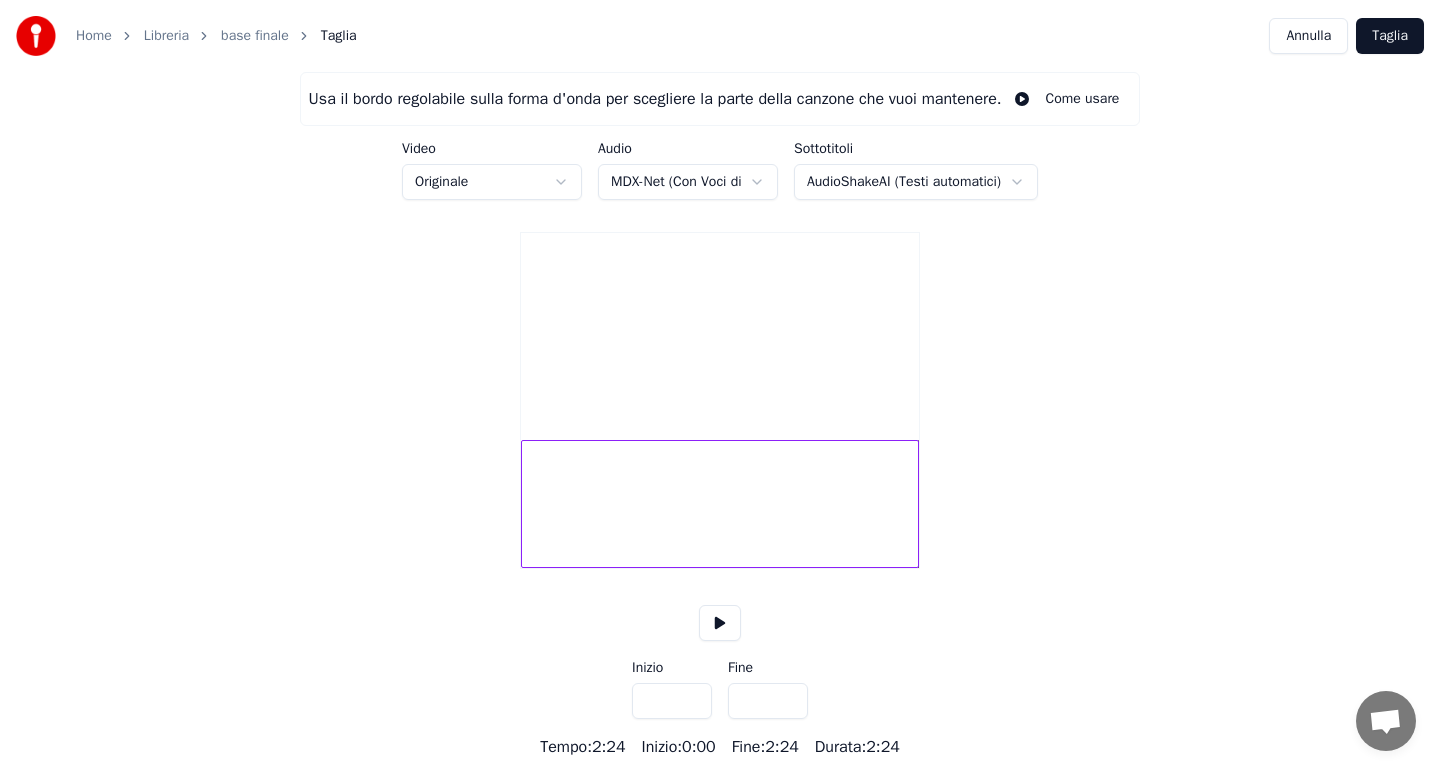 click at bounding box center [720, 623] 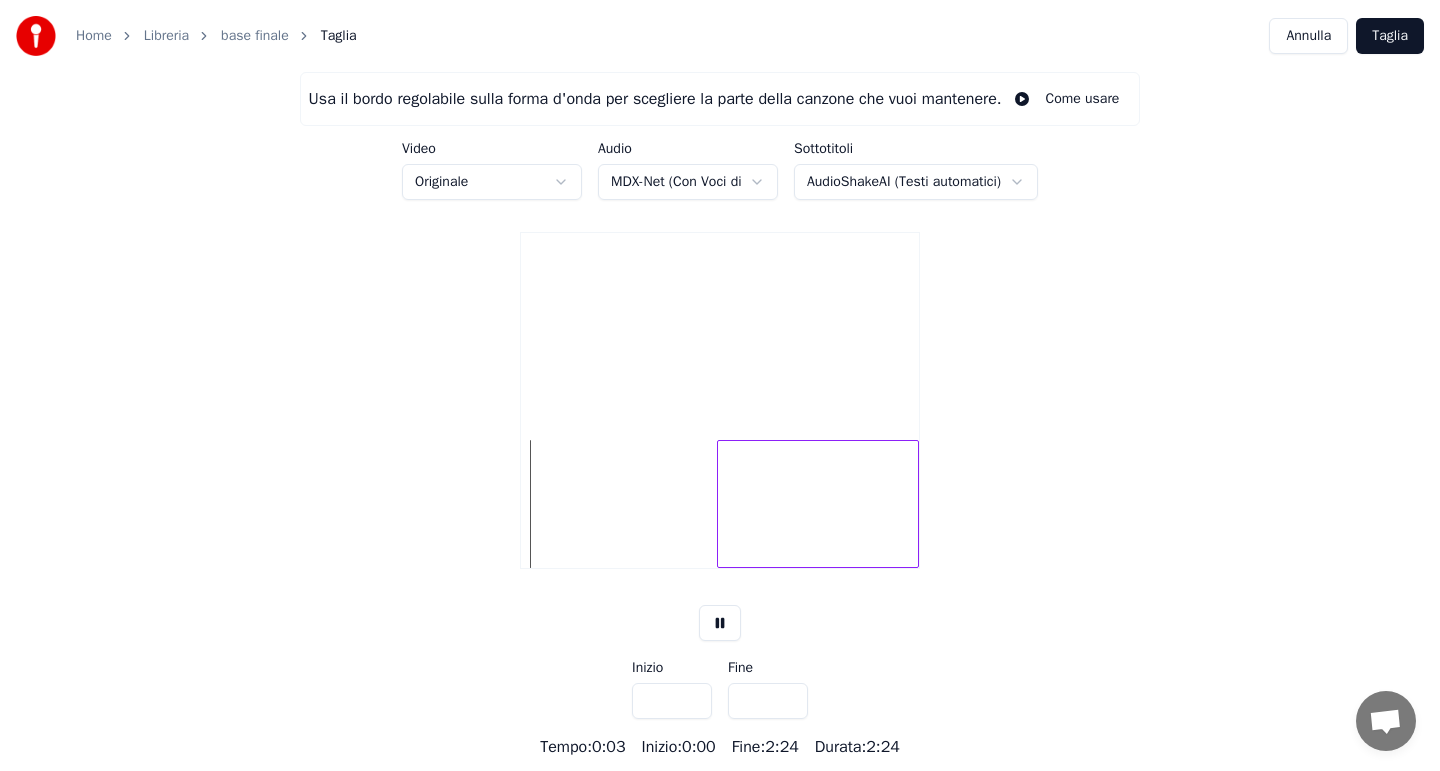 click at bounding box center (721, 504) 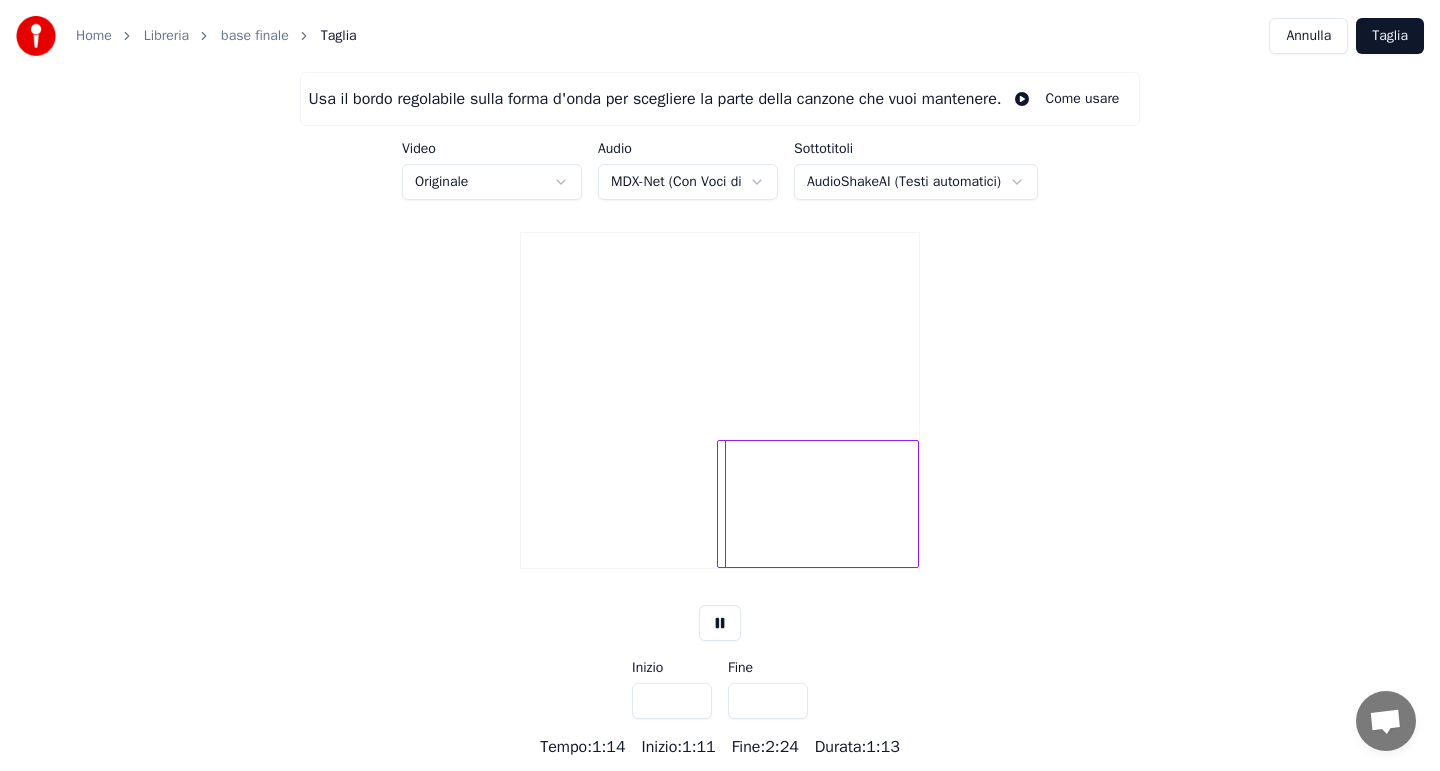 click at bounding box center (720, 504) 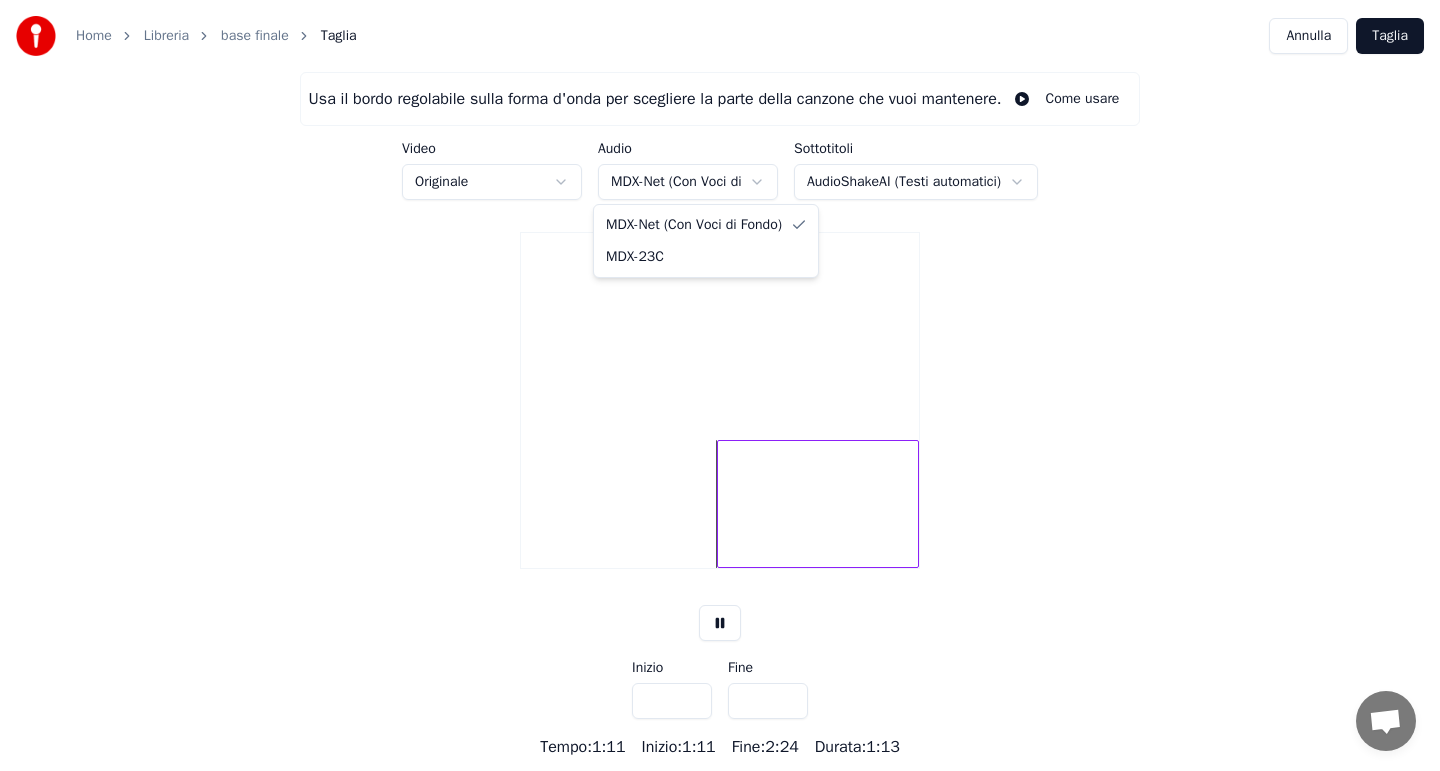 click on "Home Libreria base finale  Taglia Annulla Taglia Usa il bordo regolabile sulla forma d'onda per scegliere la parte della canzone che vuoi mantenere. Come usare Video Originale Audio MDX-Net (Con Voci di Fondo) Sottotitoli AudioShakeAI (Testi automatici) Inizio **** Fine ***** Tempo :  1:11 Inizio :  1:11 Fine :  2:24 Durata :  1:13 MDX-Net (Con Voci di Fondo) MDX-23C" at bounding box center (720, 379) 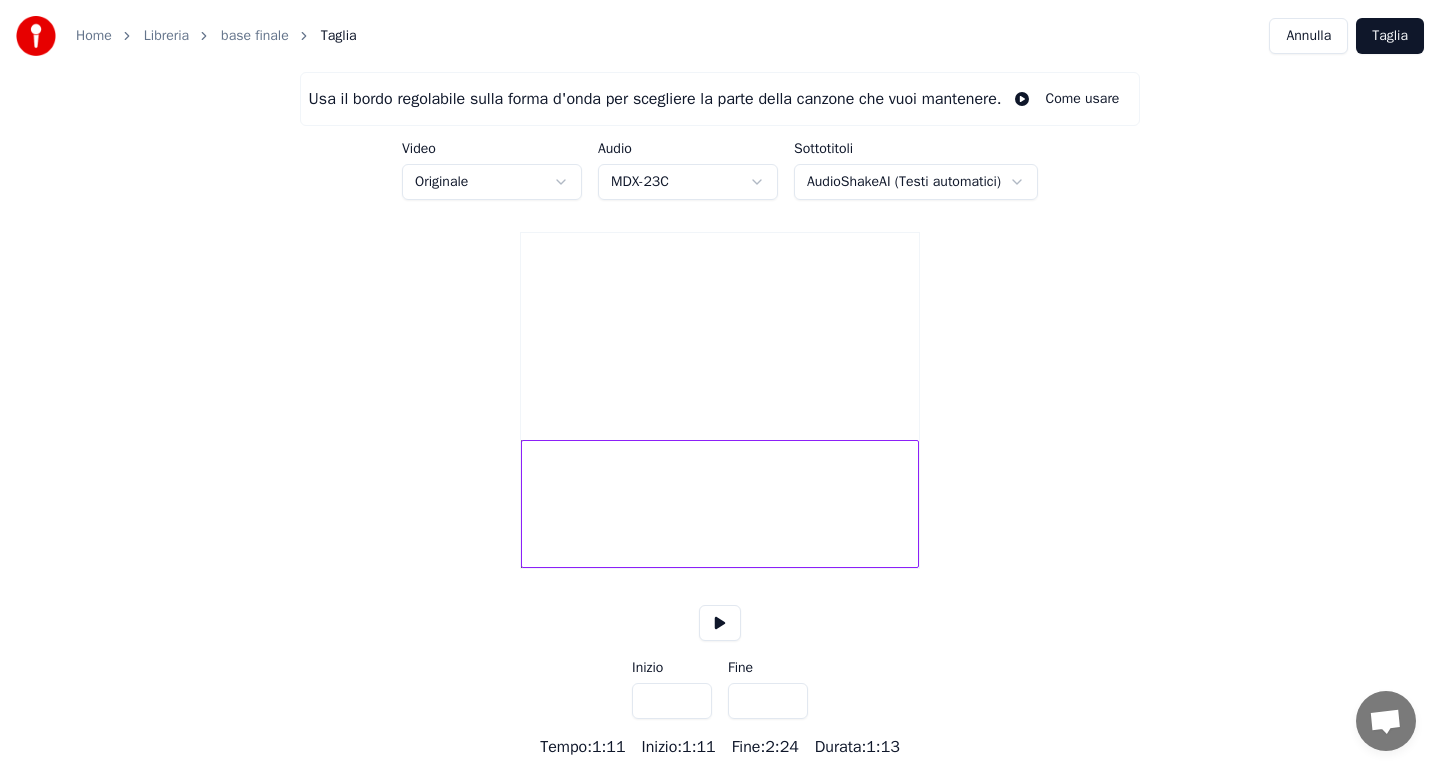 click at bounding box center [720, 504] 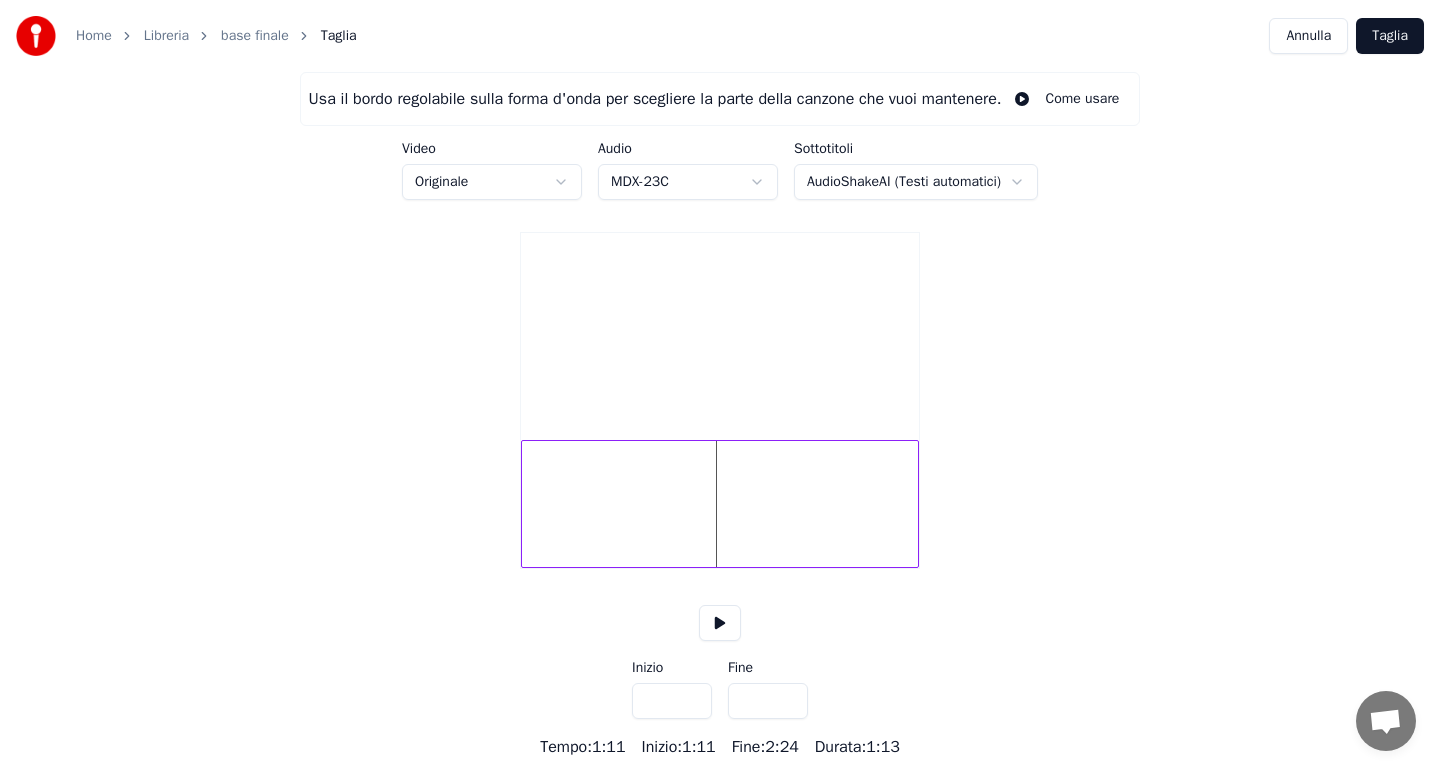 click at bounding box center [720, 623] 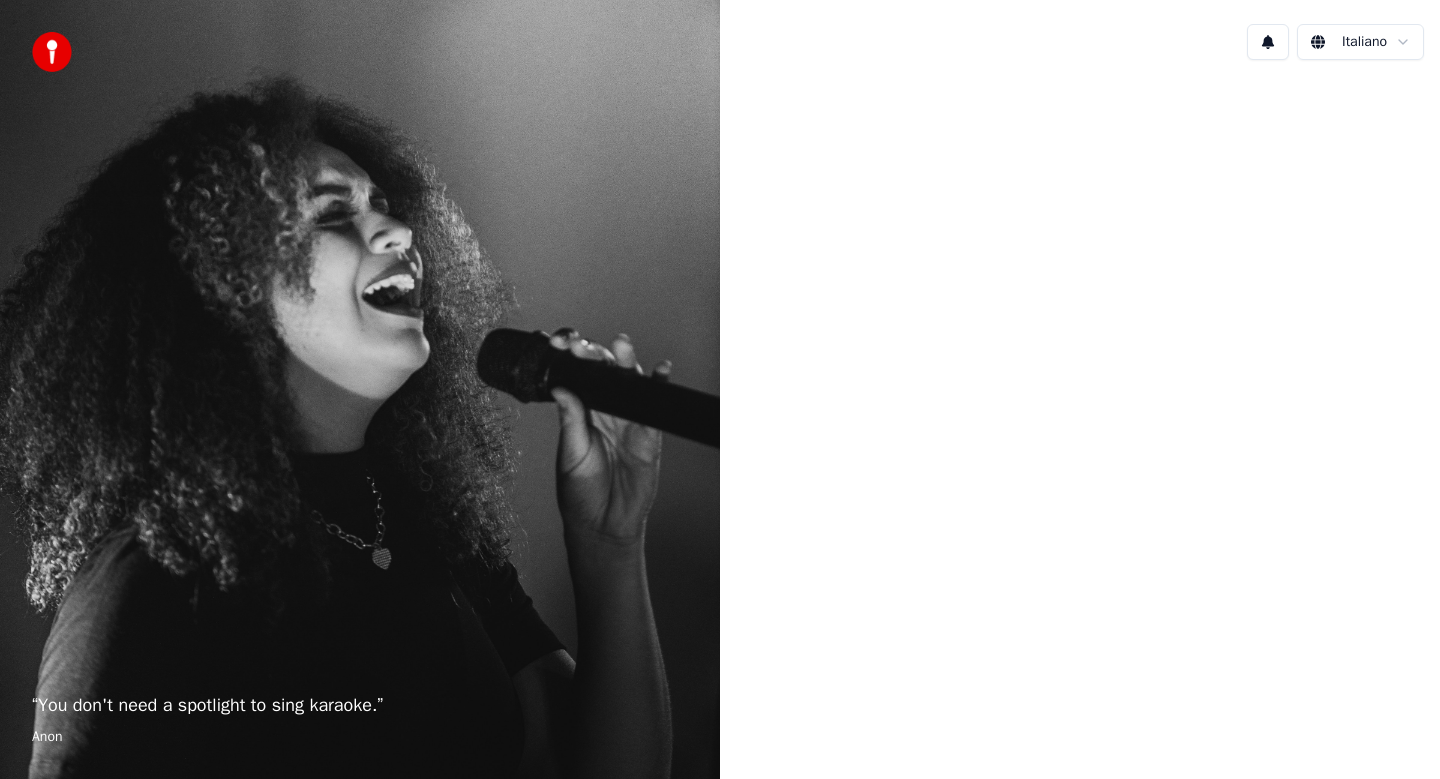 scroll, scrollTop: 0, scrollLeft: 0, axis: both 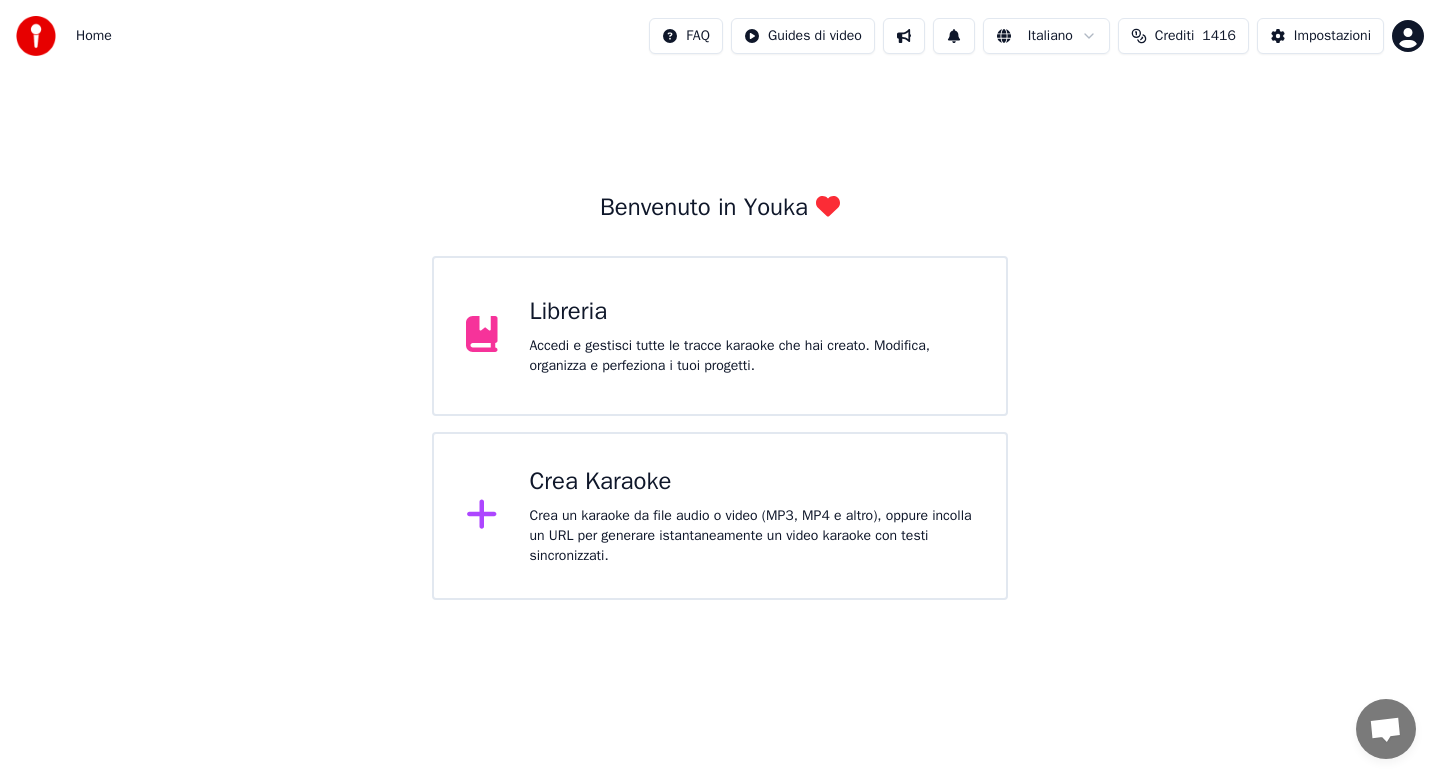 click on "Crea Karaoke" at bounding box center [752, 482] 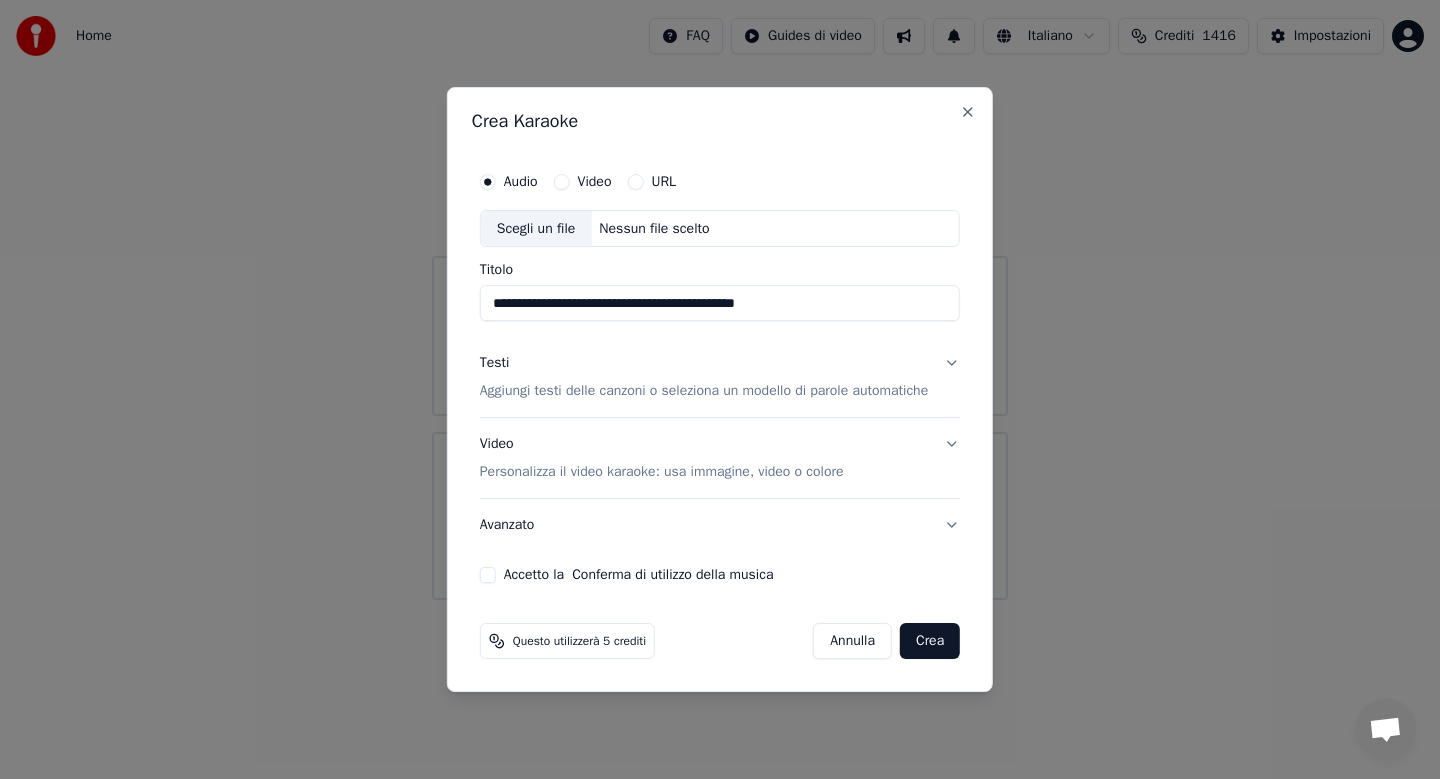 type on "**********" 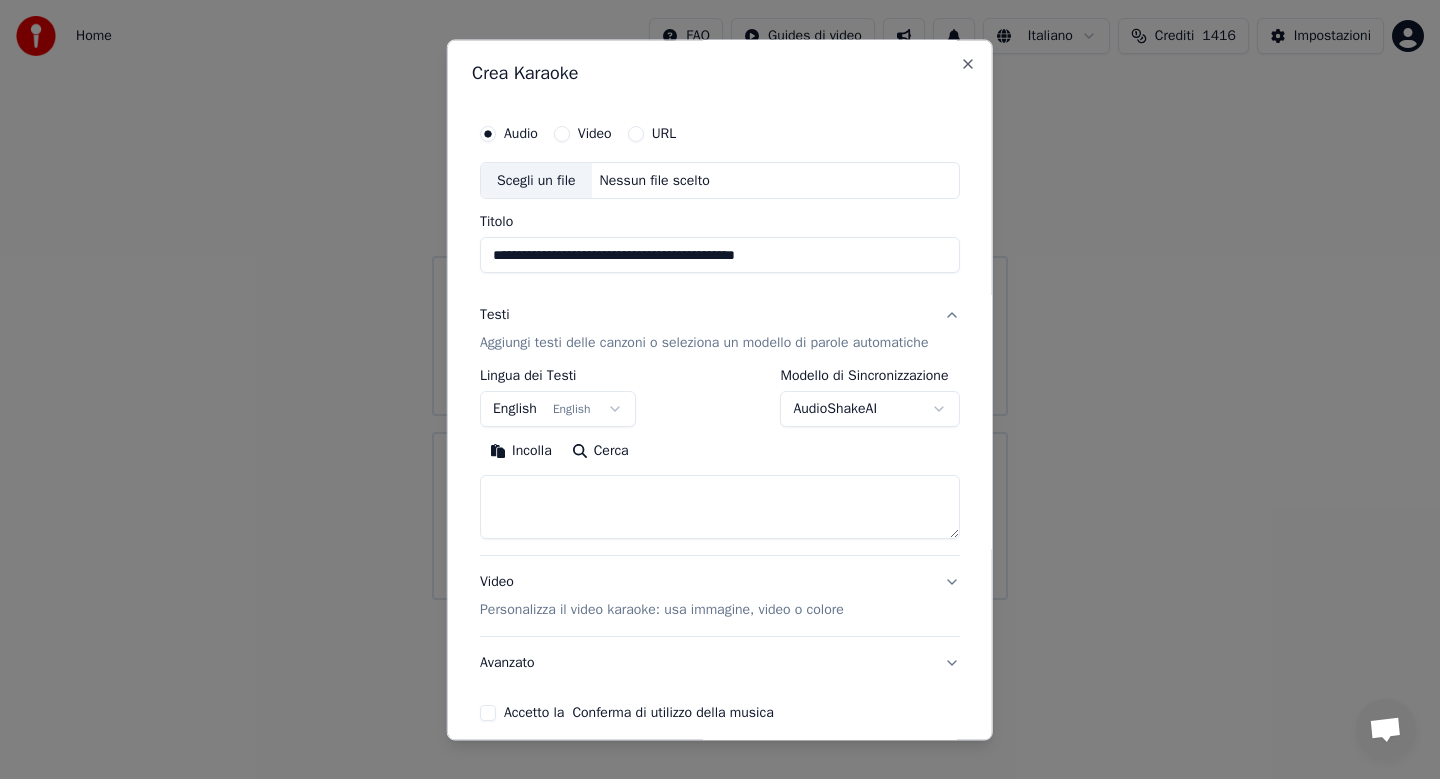 click on "Nessun file scelto" at bounding box center [654, 181] 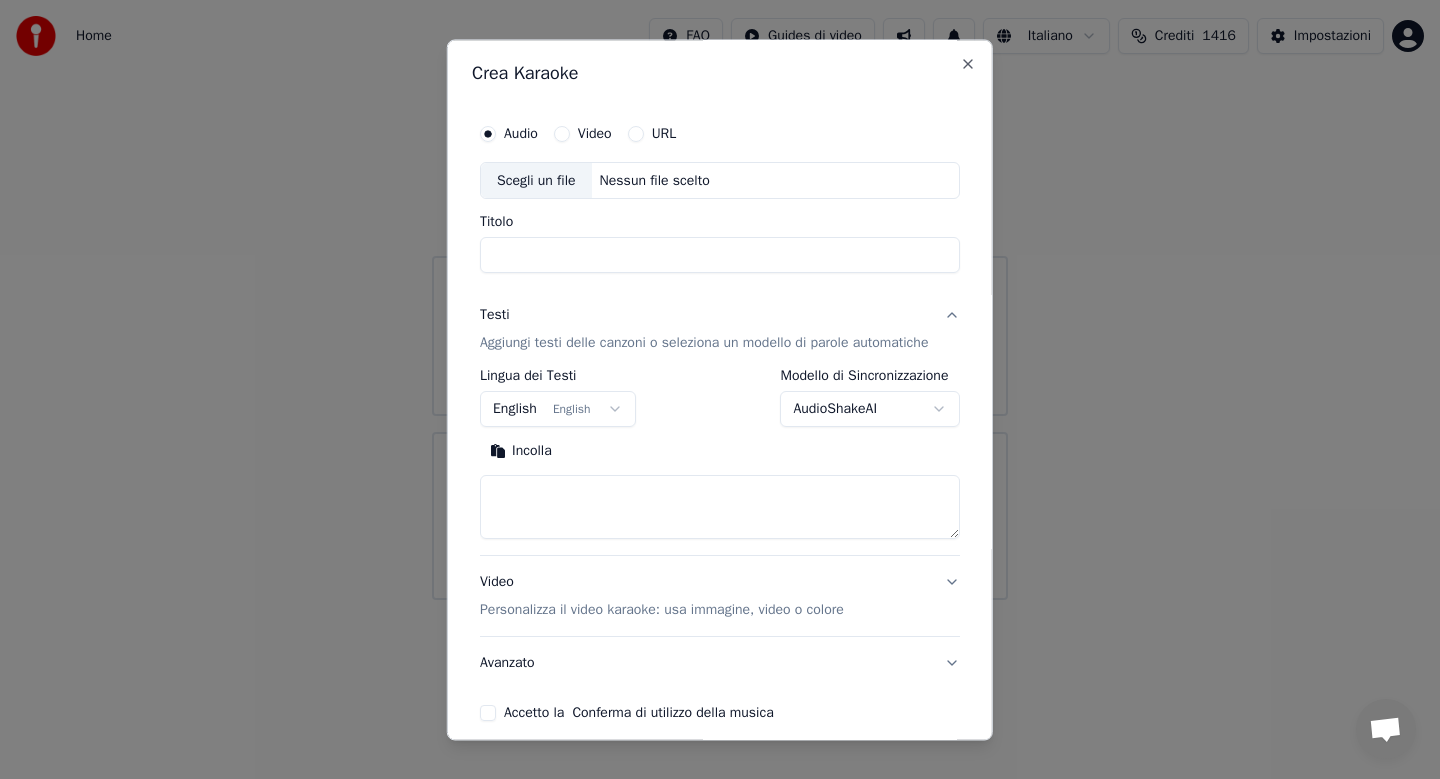 type 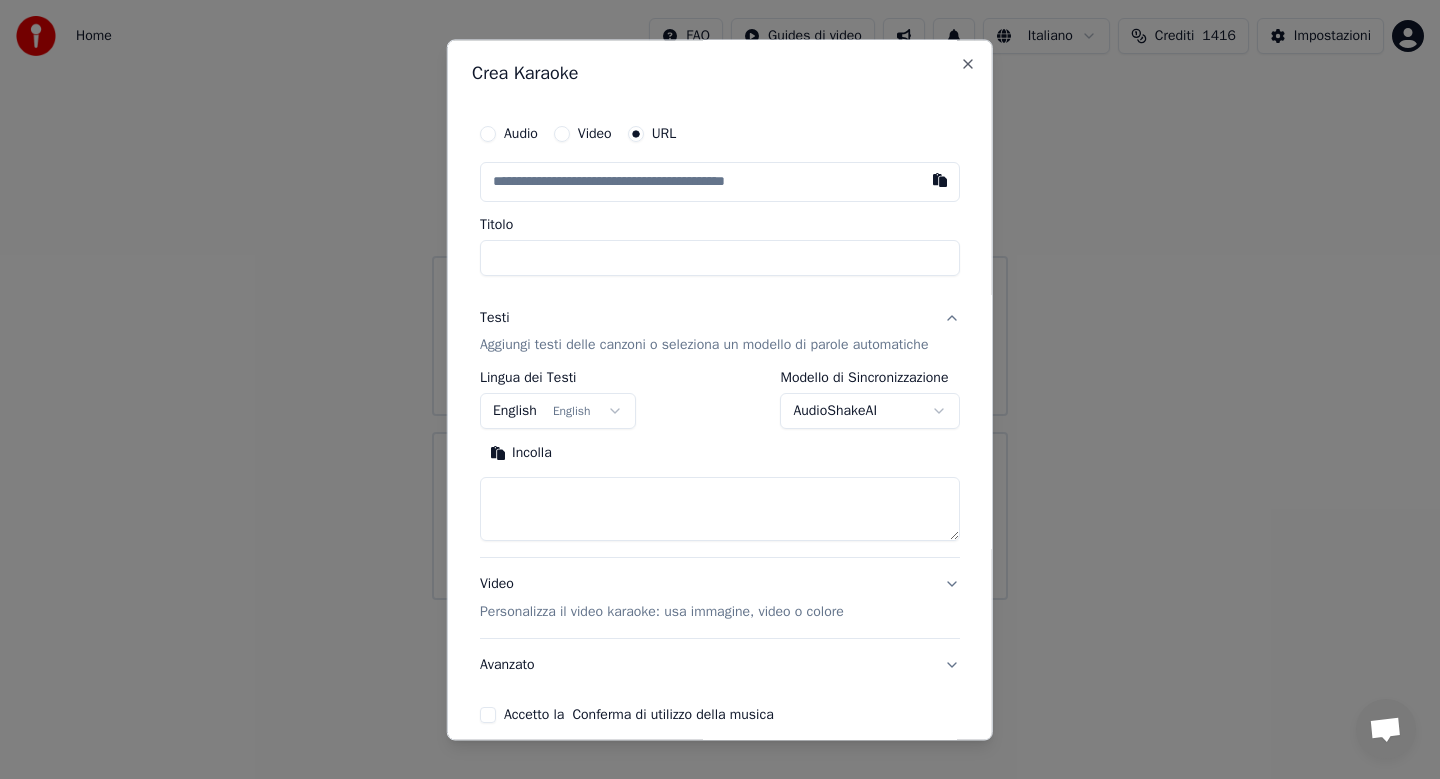 type on "url" 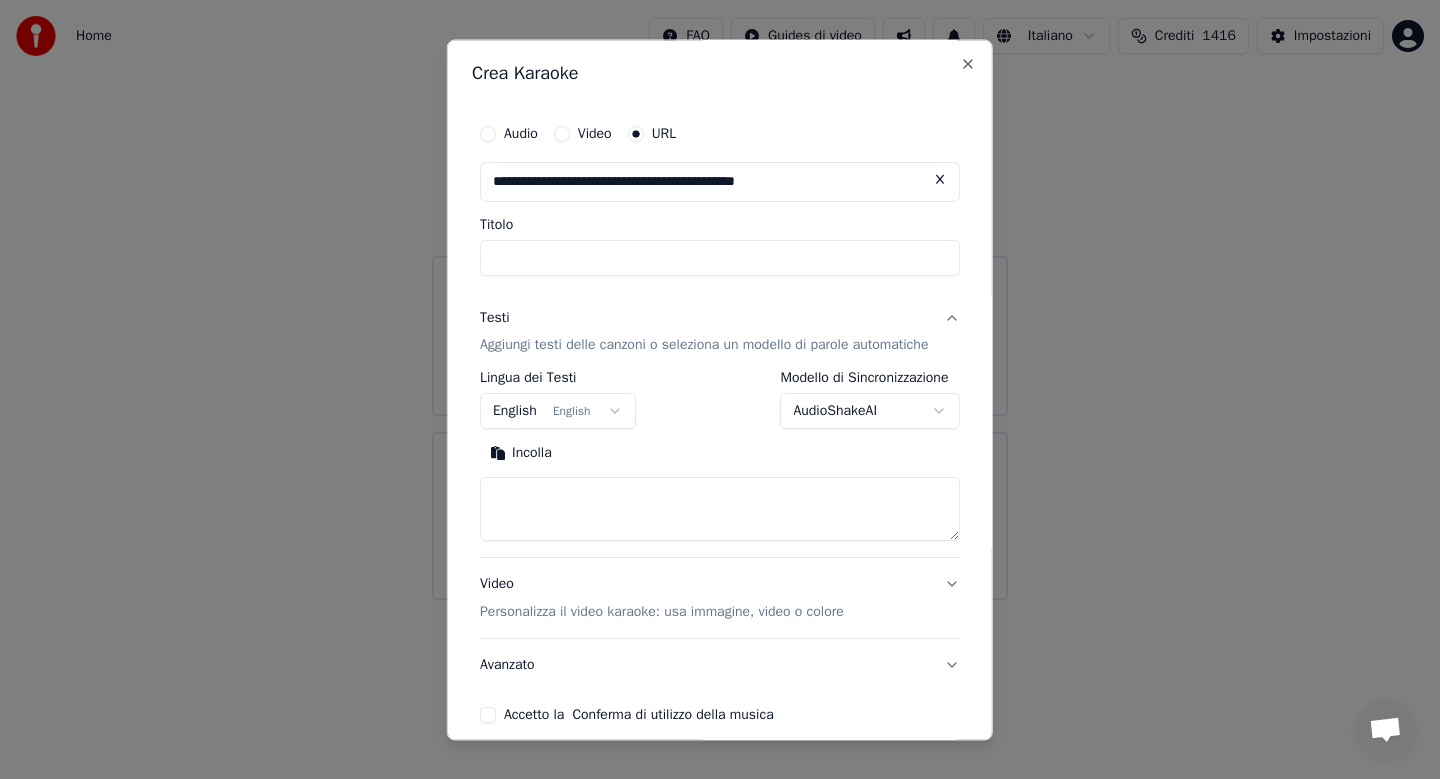 type on "**********" 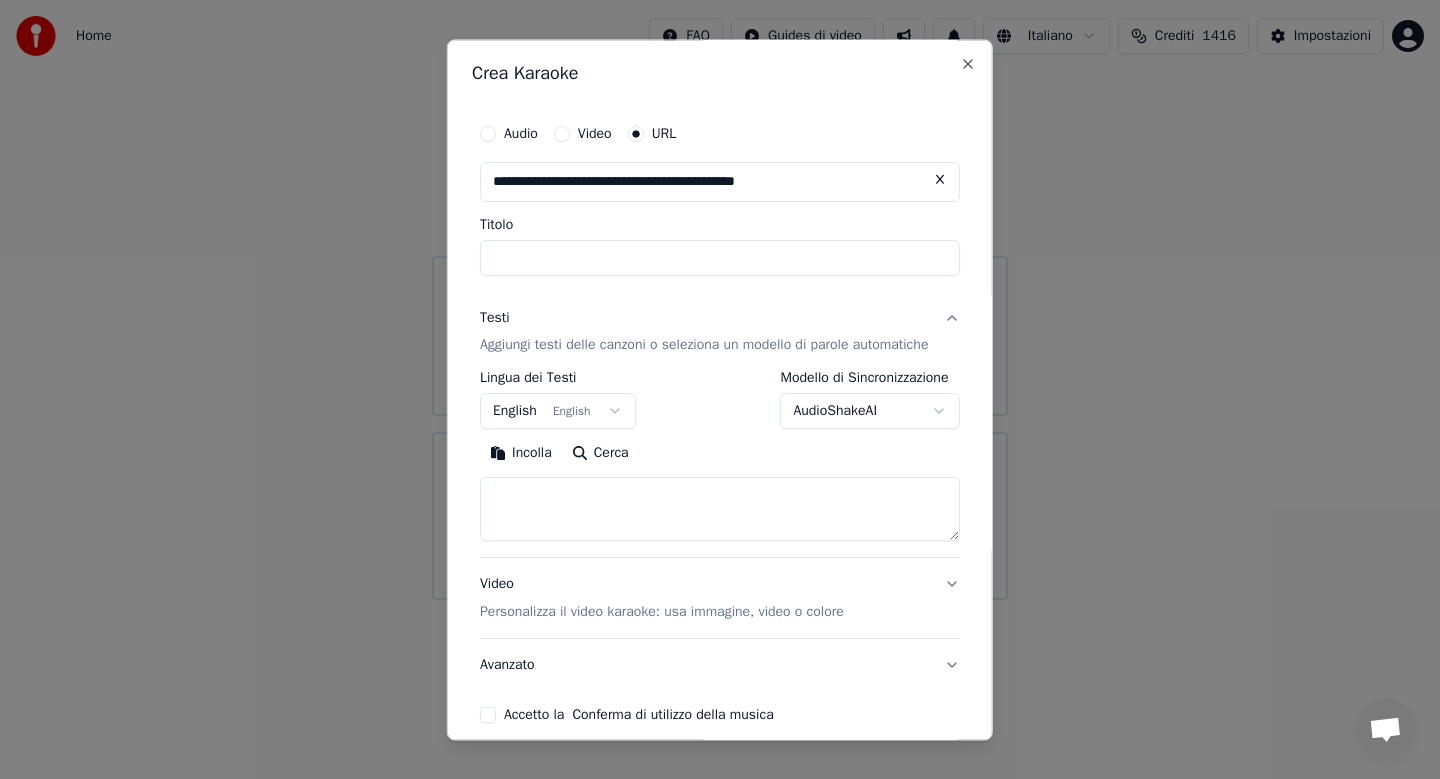 type on "**********" 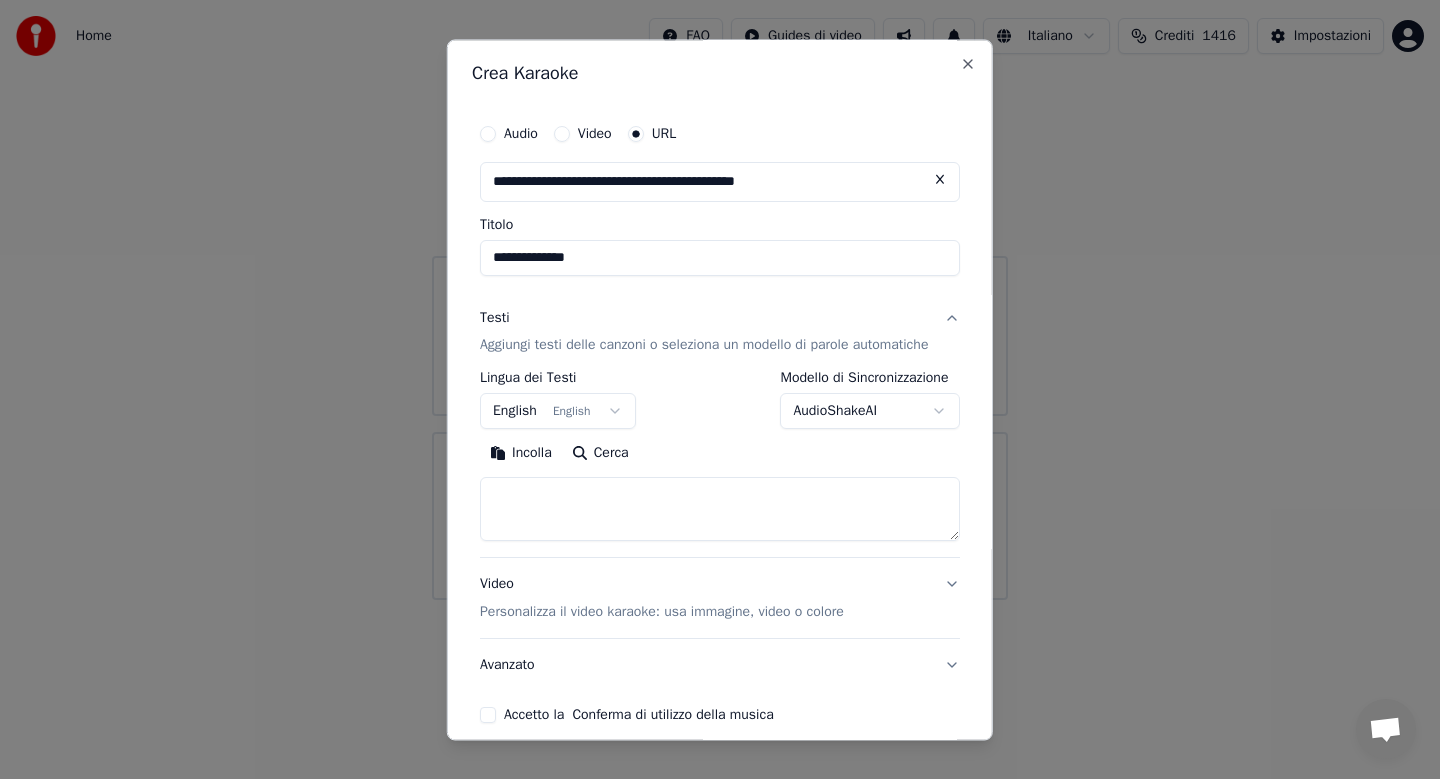 type on "**********" 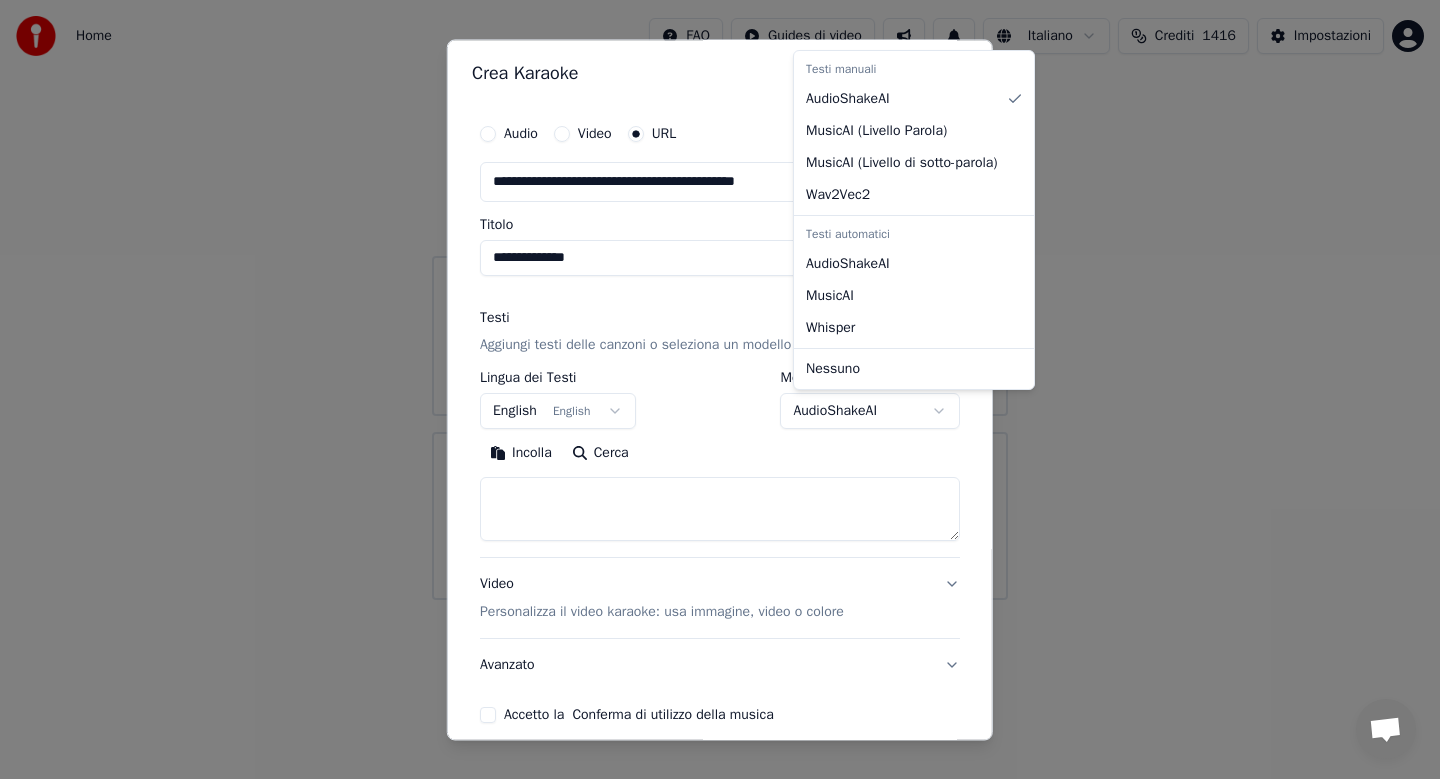 select on "**********" 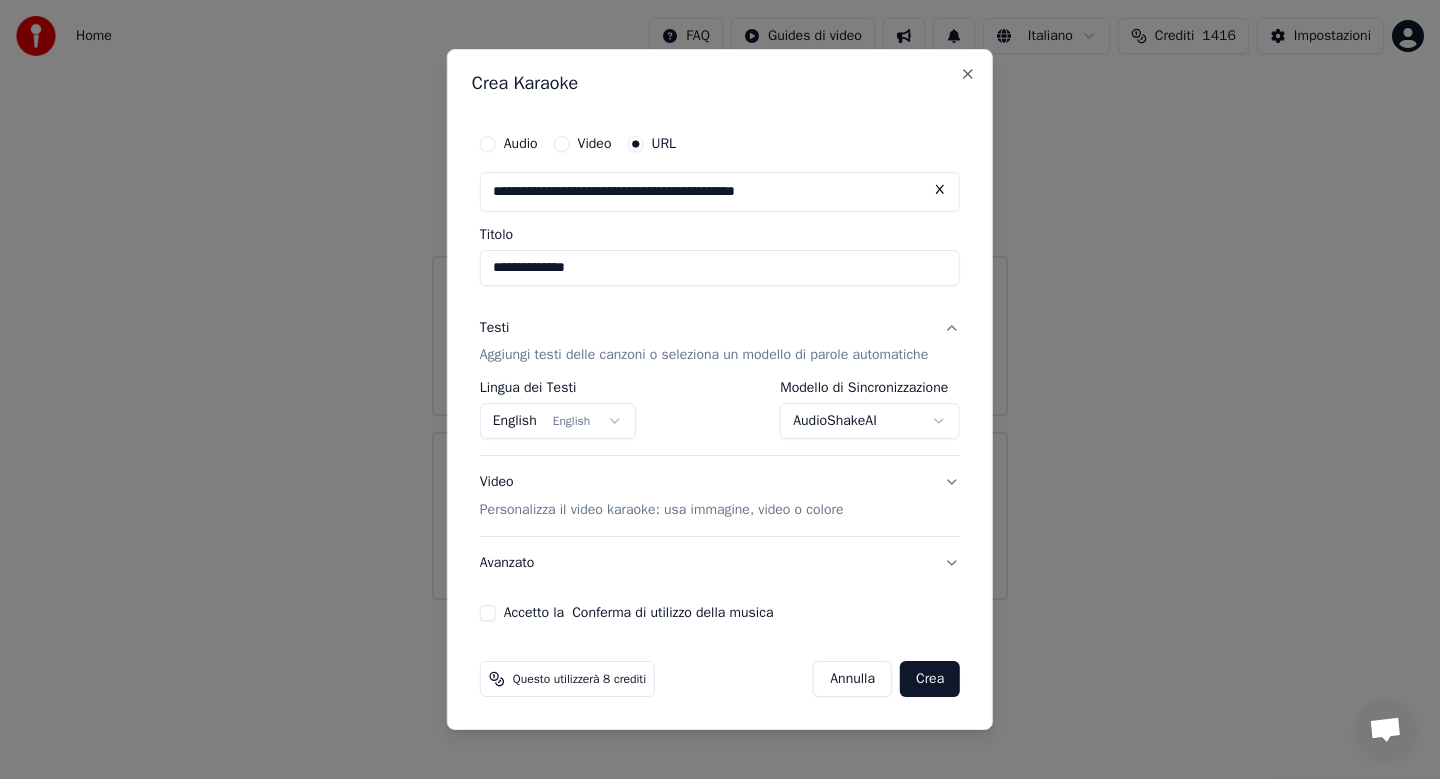 click on "Accetto la   Conferma di utilizzo della musica" at bounding box center [488, 613] 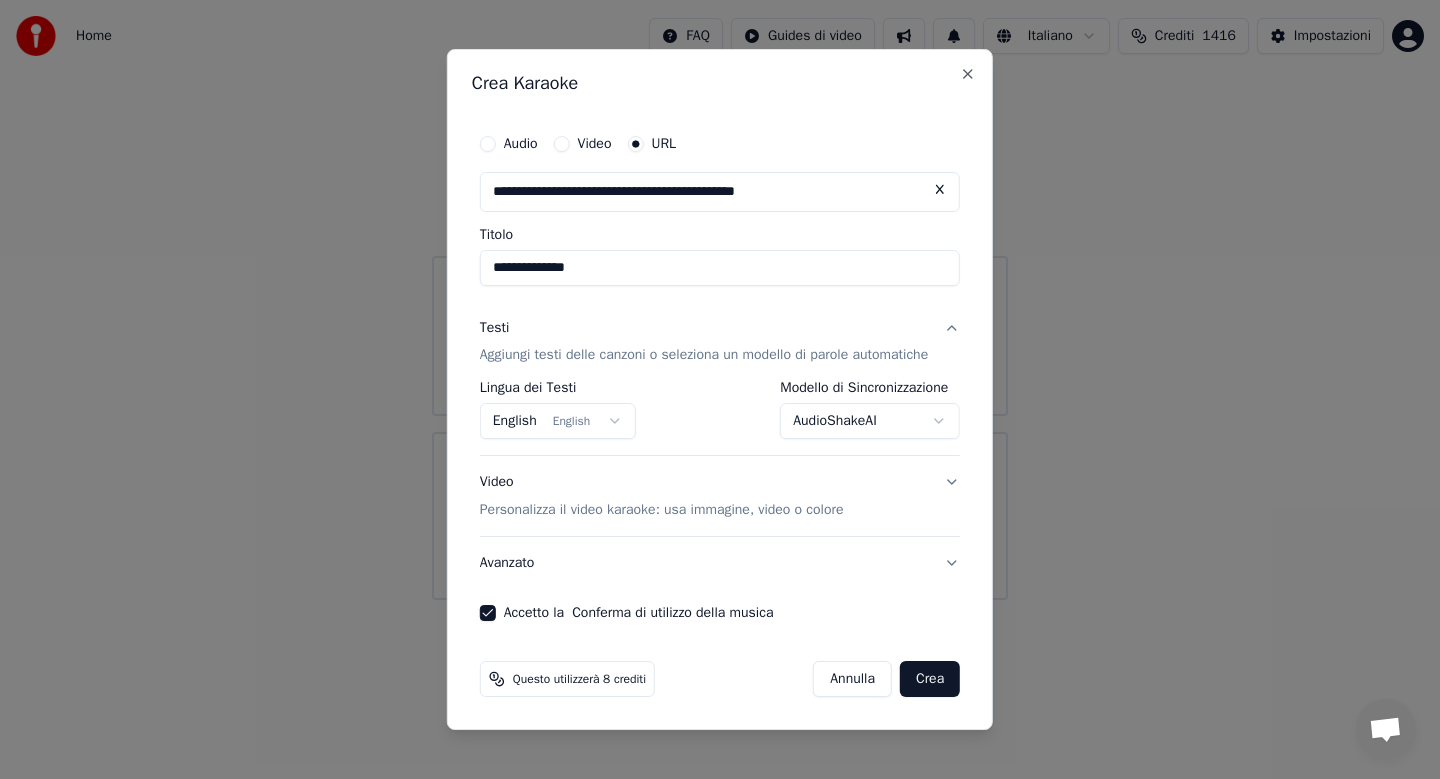 click on "Crea" at bounding box center [930, 679] 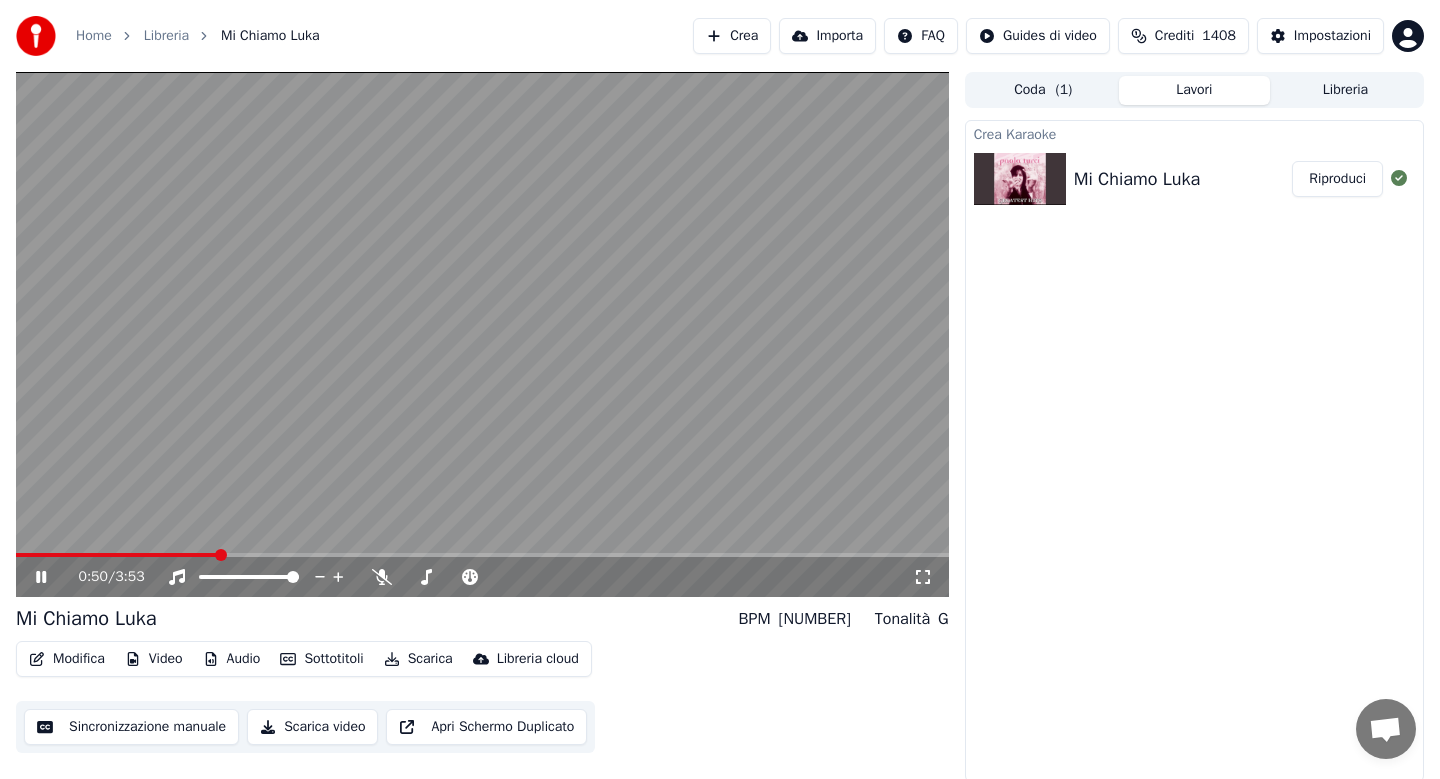 click on "[TIME]  /  [TIME]" at bounding box center (482, 577) 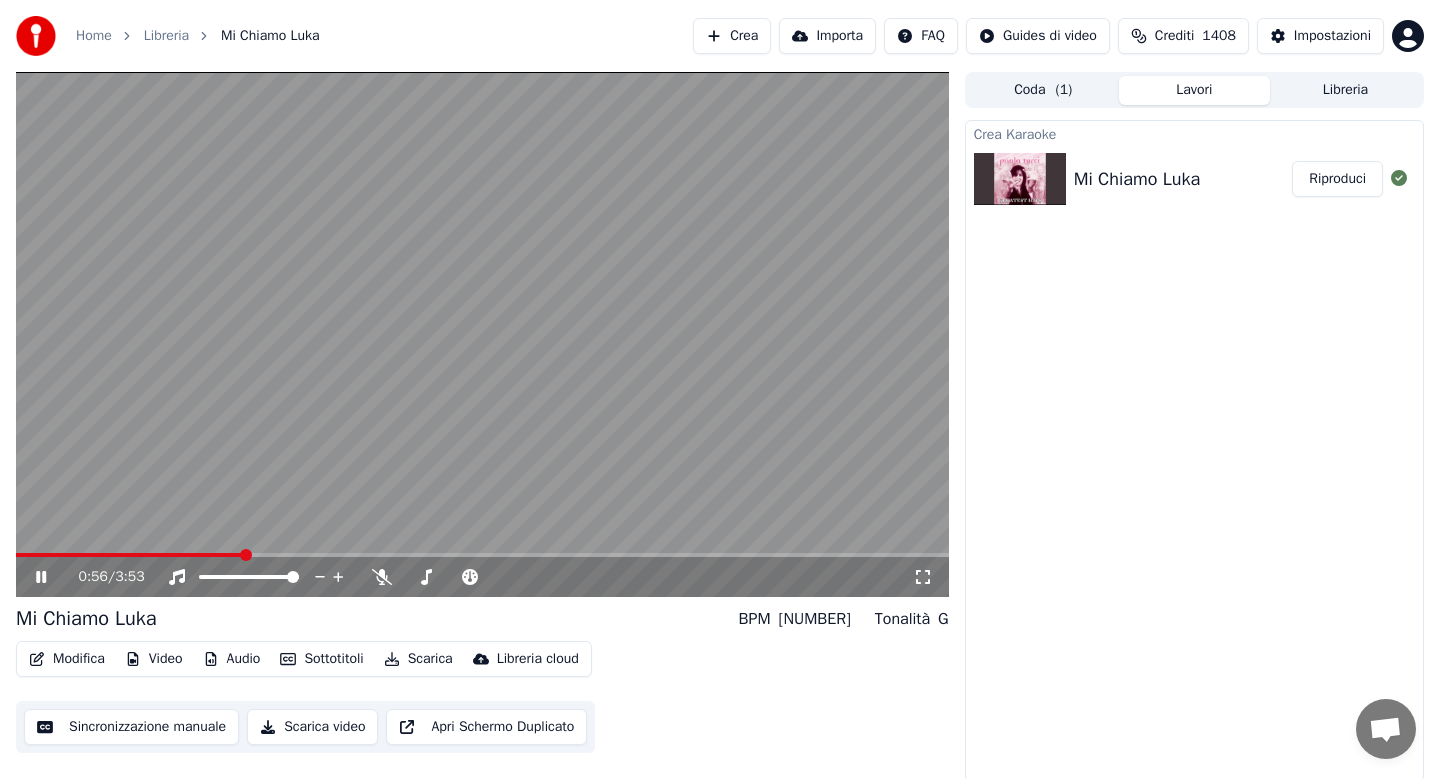 click 